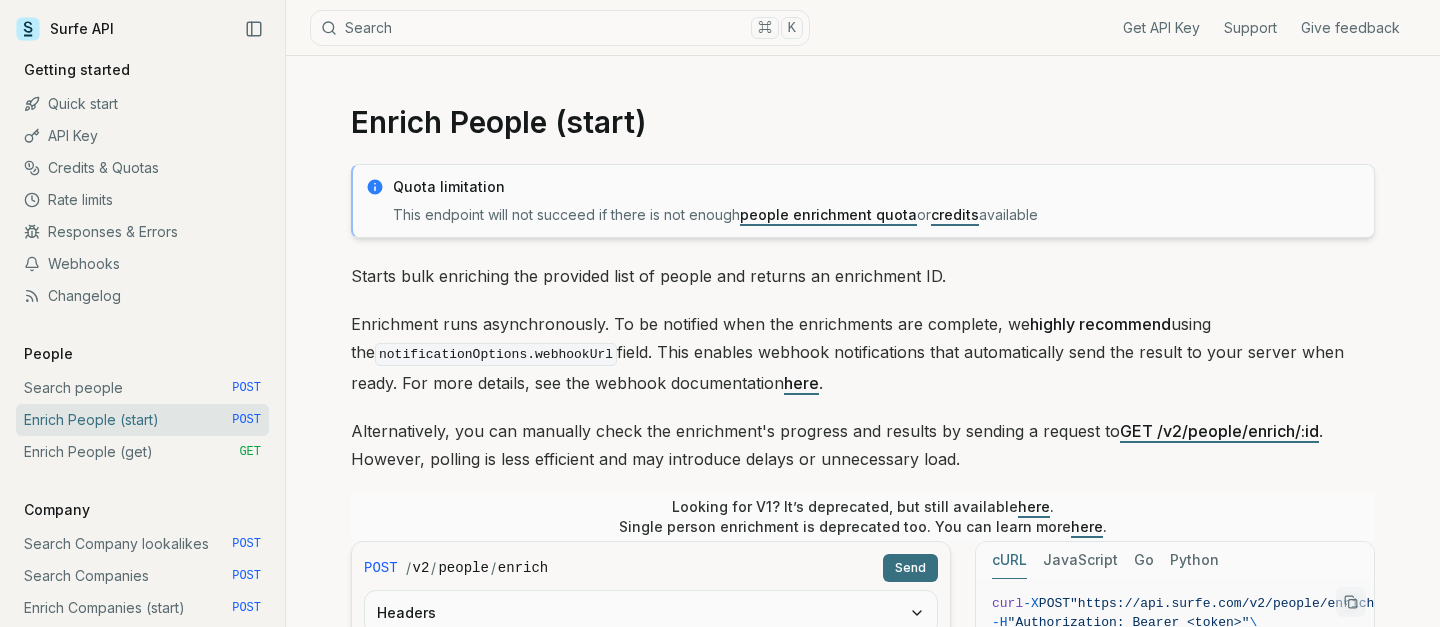 scroll, scrollTop: 0, scrollLeft: 0, axis: both 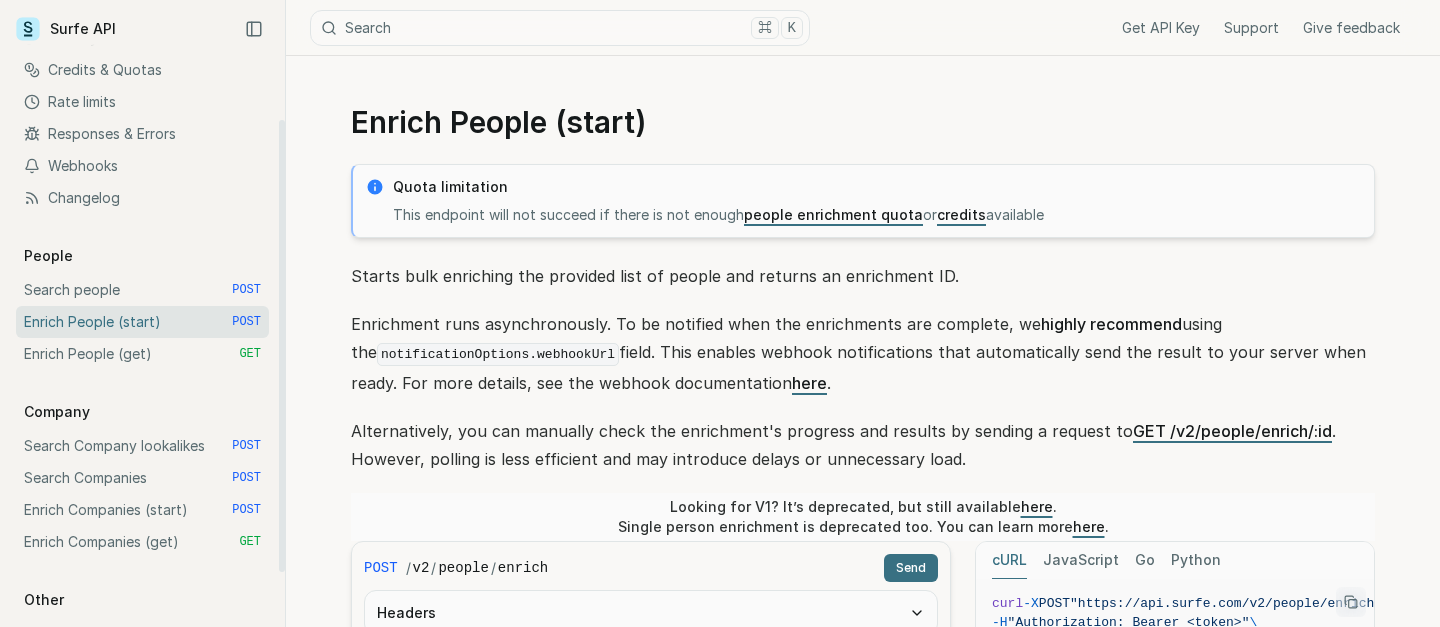 click on "Enrich People (get)   GET" at bounding box center [142, 354] 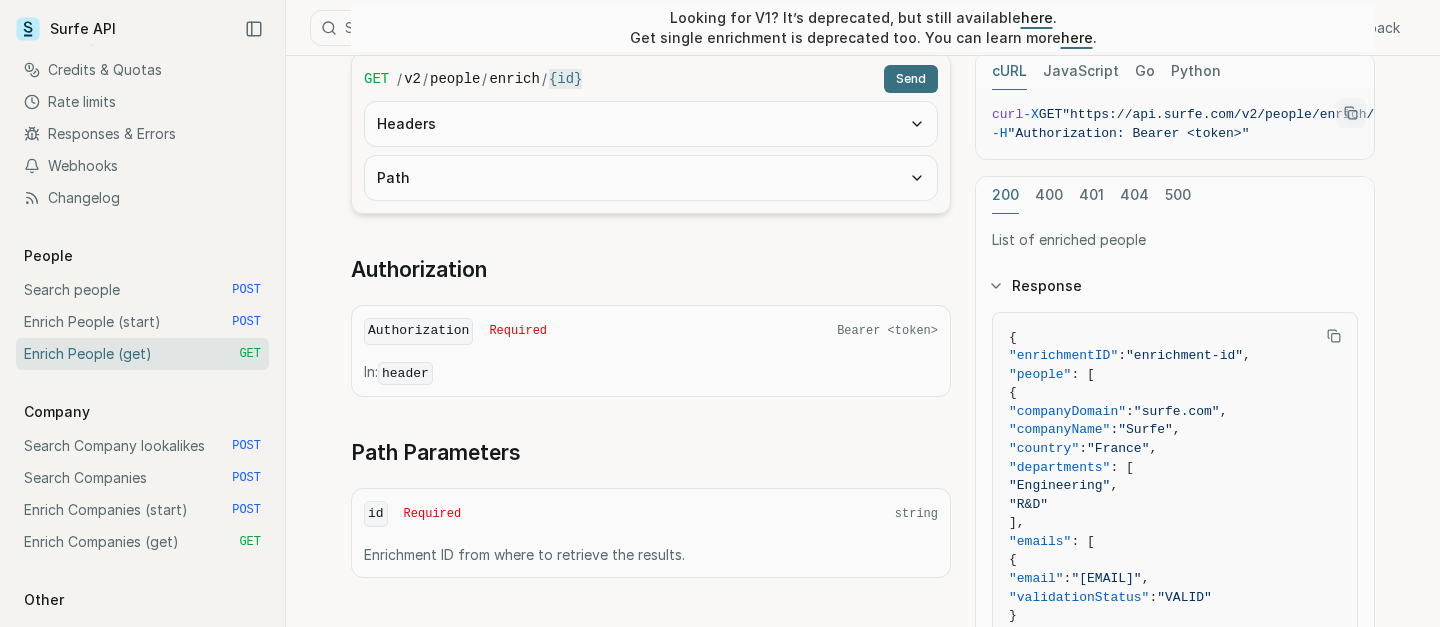 scroll, scrollTop: 445, scrollLeft: 0, axis: vertical 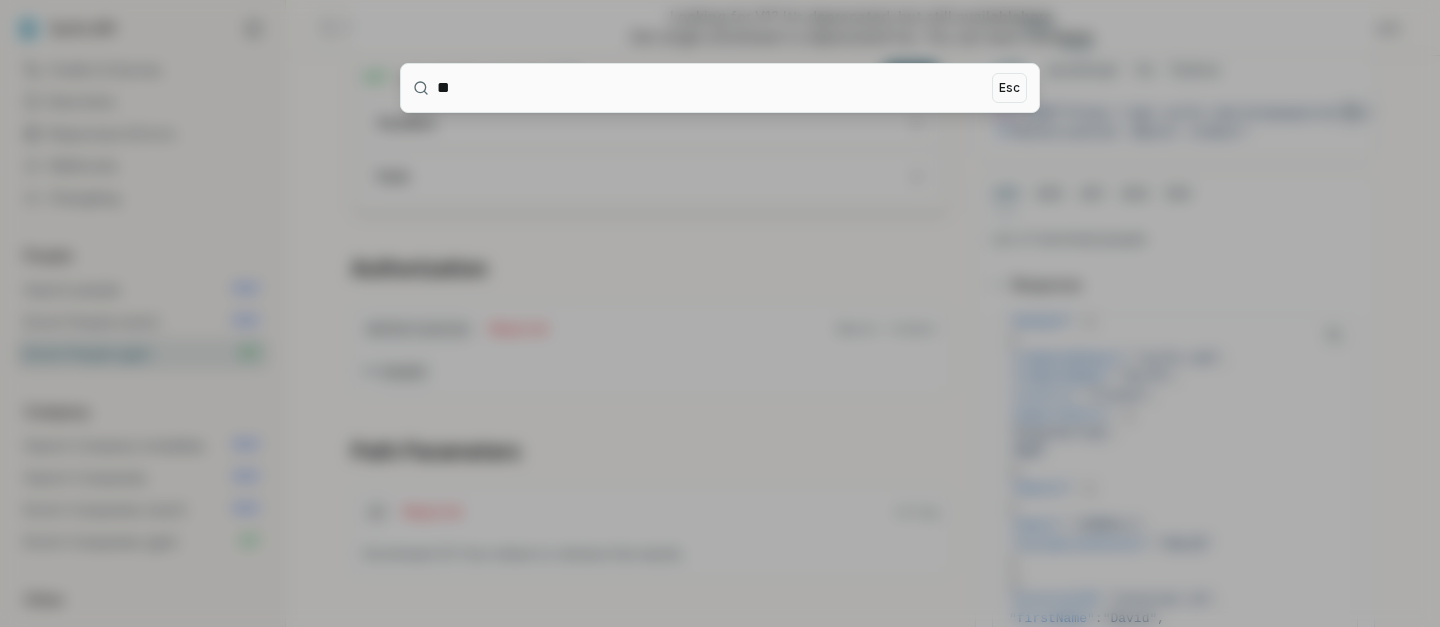 type on "*" 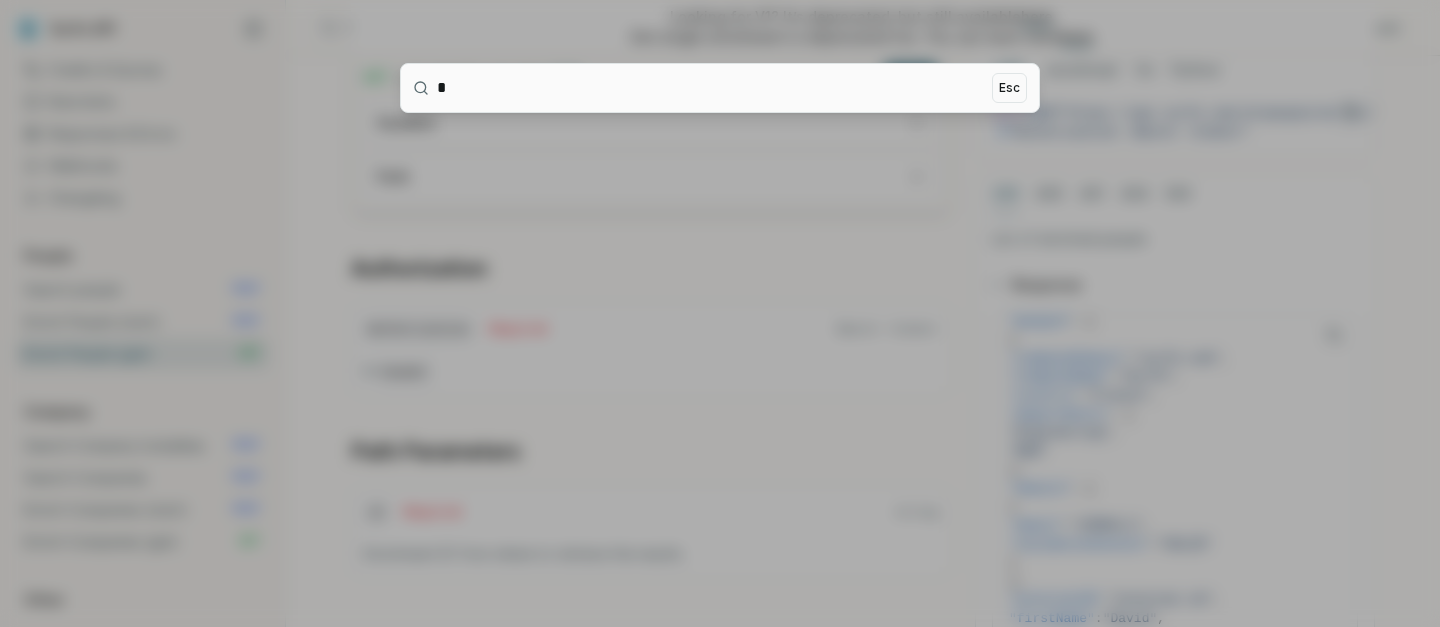 type 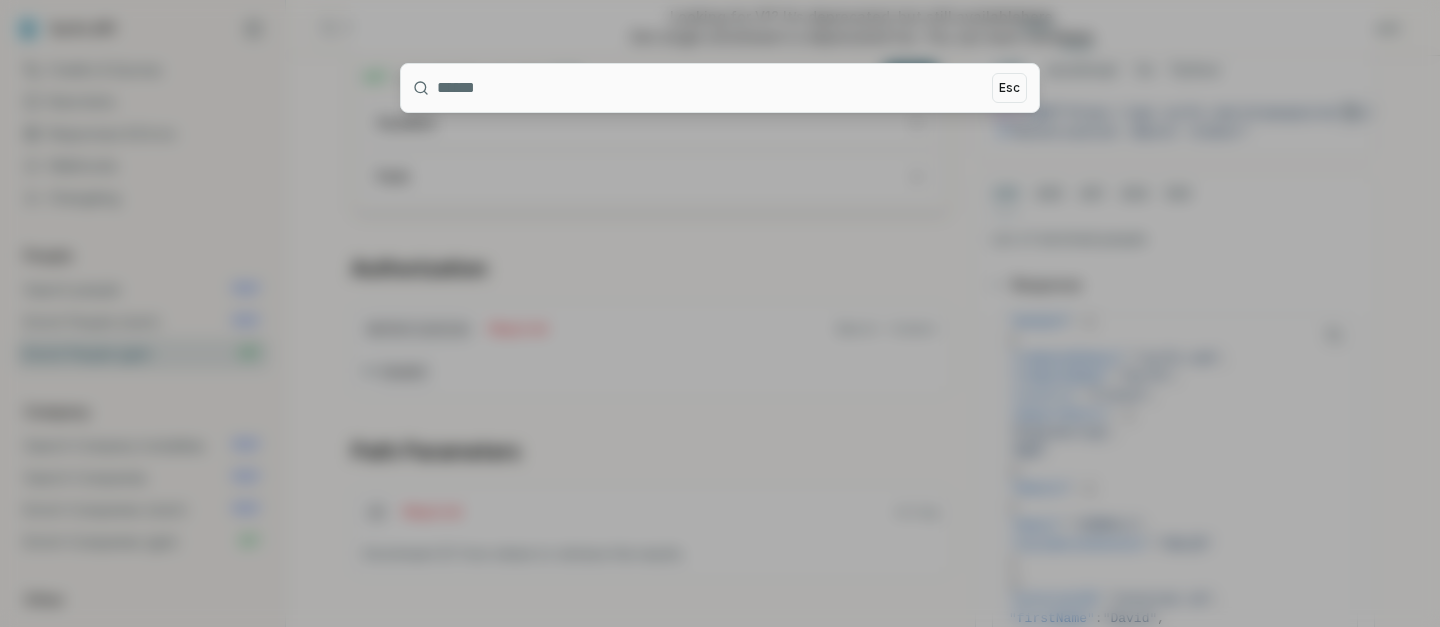 click at bounding box center (720, 313) 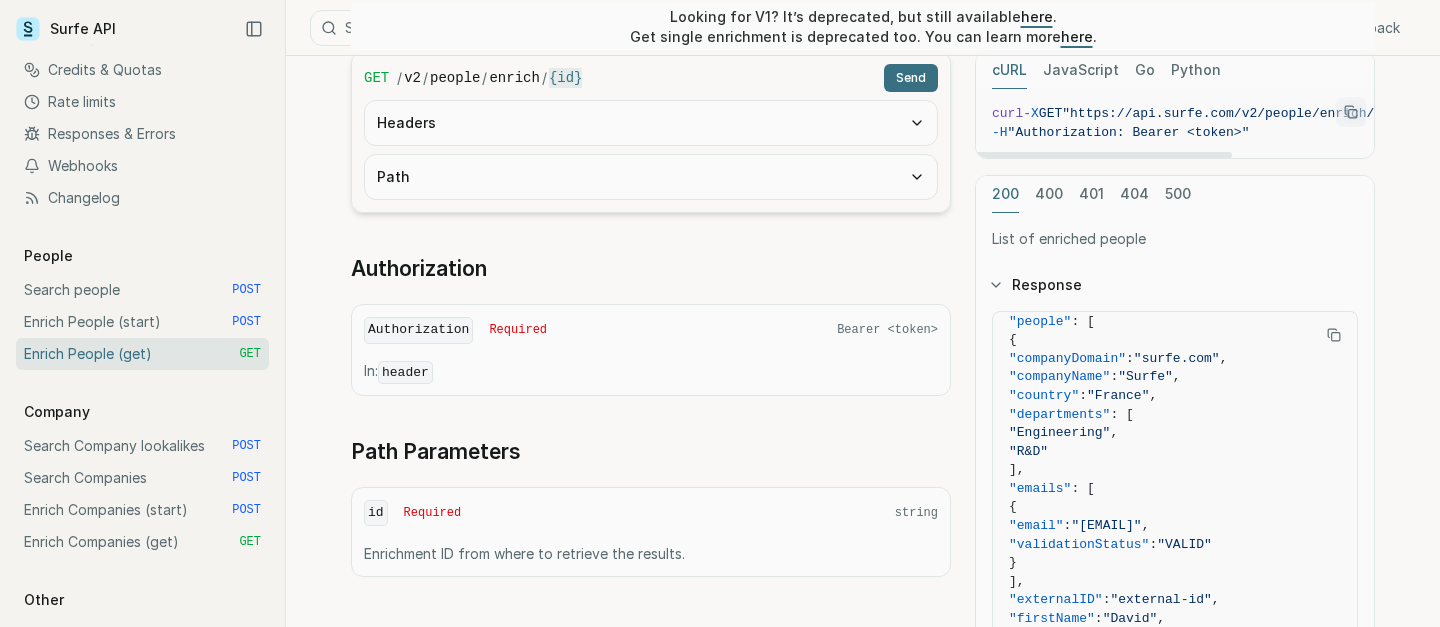 click on "GET / v2 / people / enrich / {id} Send Headers Path Authorization Authorization Required Bearer <token> In:  header Path Parameters id Required string Enrichment ID from where to retrieve the results." at bounding box center (651, 314) 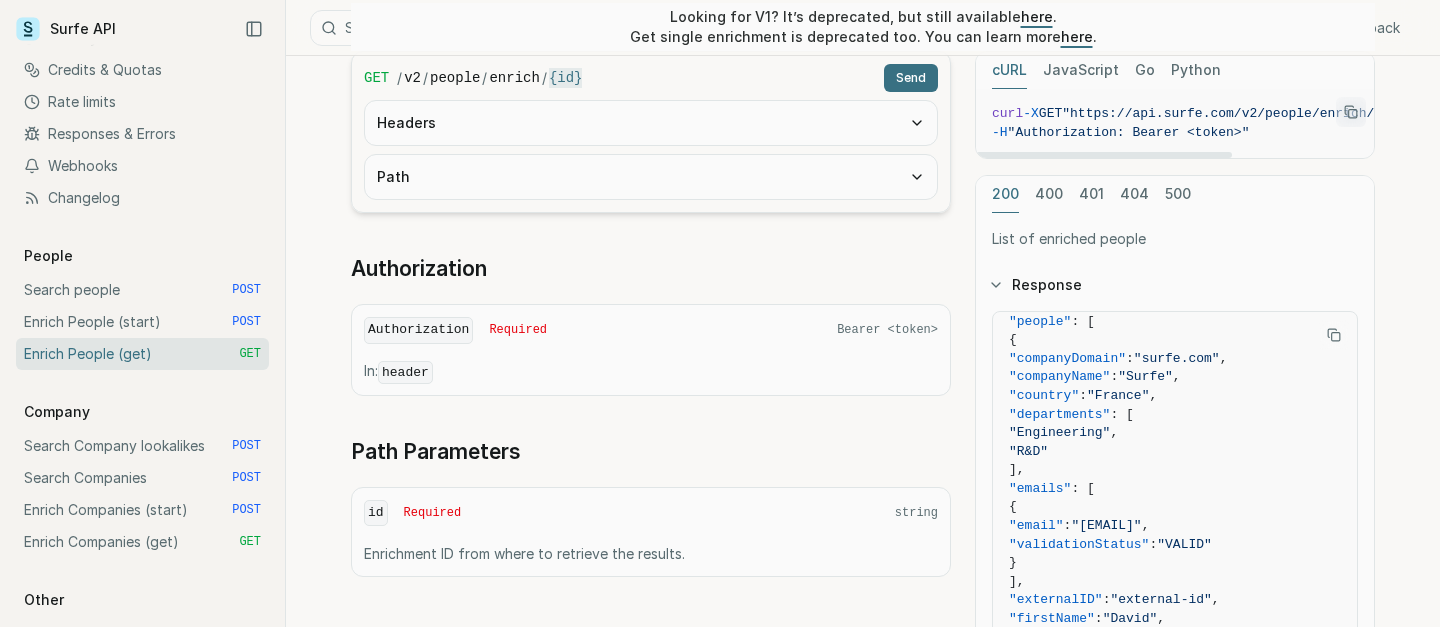 scroll, scrollTop: 857, scrollLeft: 0, axis: vertical 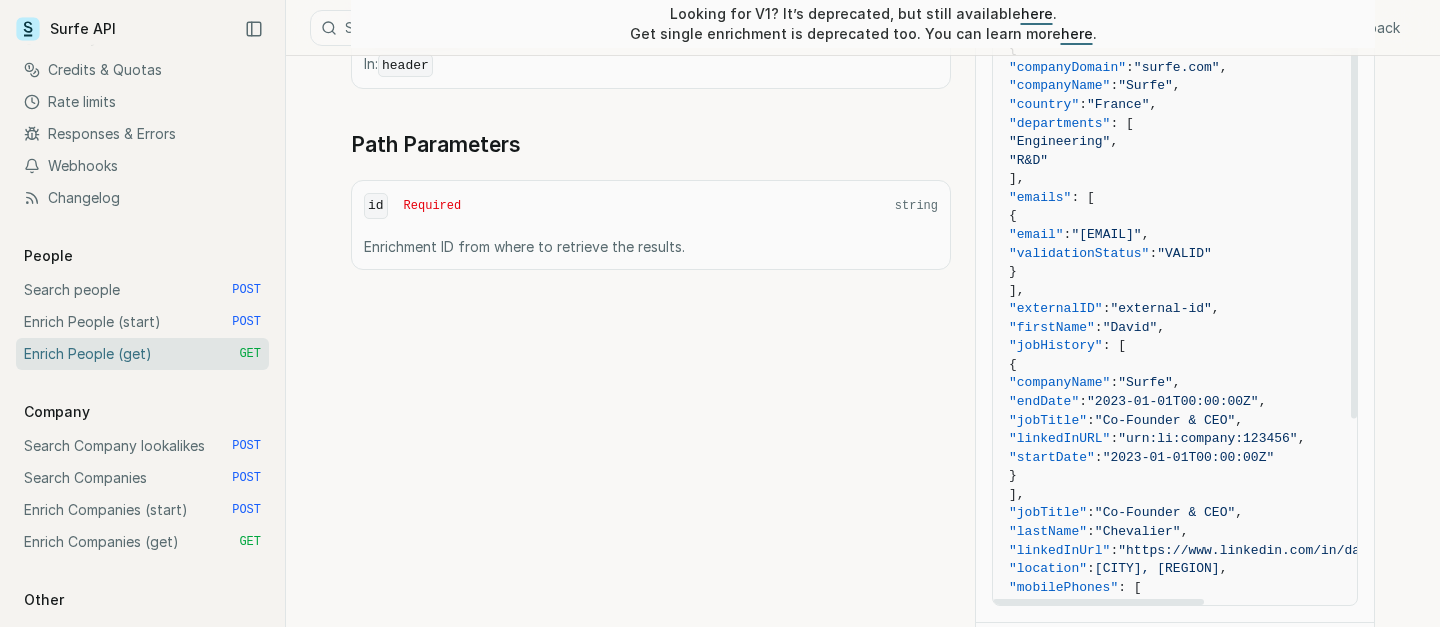 drag, startPoint x: 1119, startPoint y: 380, endPoint x: 1152, endPoint y: 380, distance: 33 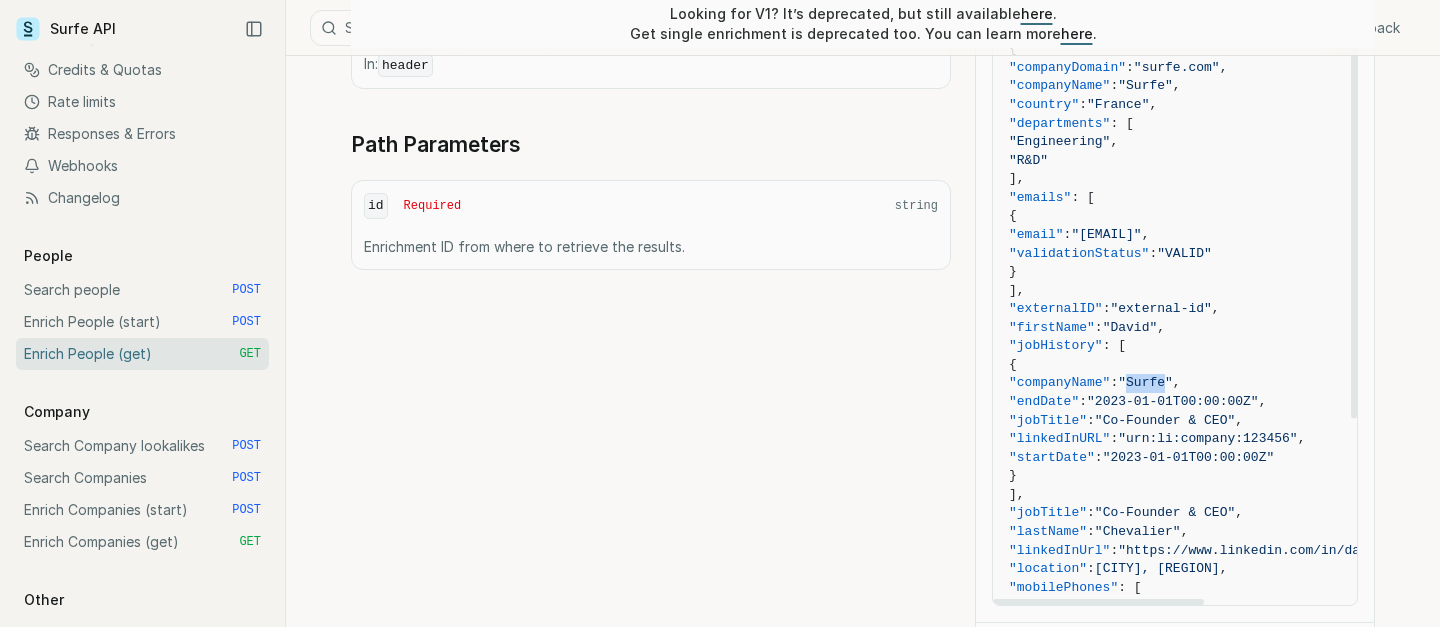 drag, startPoint x: 1252, startPoint y: 379, endPoint x: 1210, endPoint y: 379, distance: 42 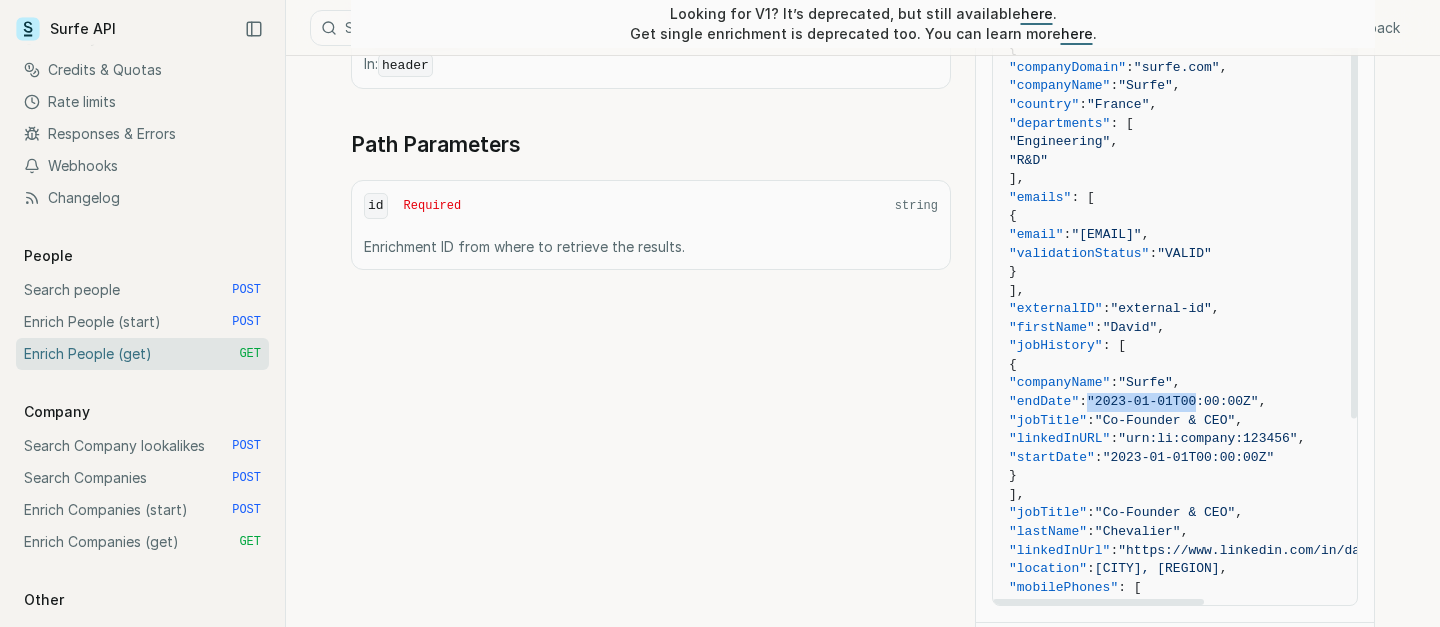 drag, startPoint x: 1162, startPoint y: 401, endPoint x: 1285, endPoint y: 401, distance: 123 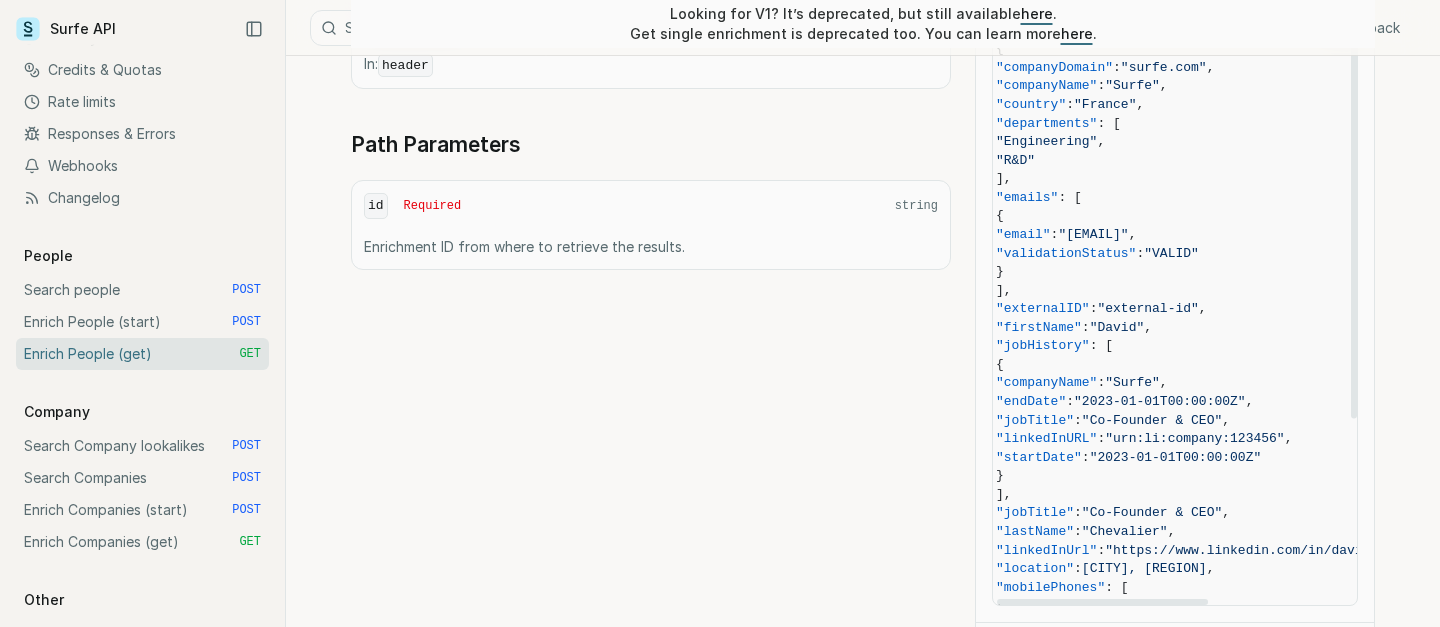 scroll, scrollTop: 36, scrollLeft: 7, axis: both 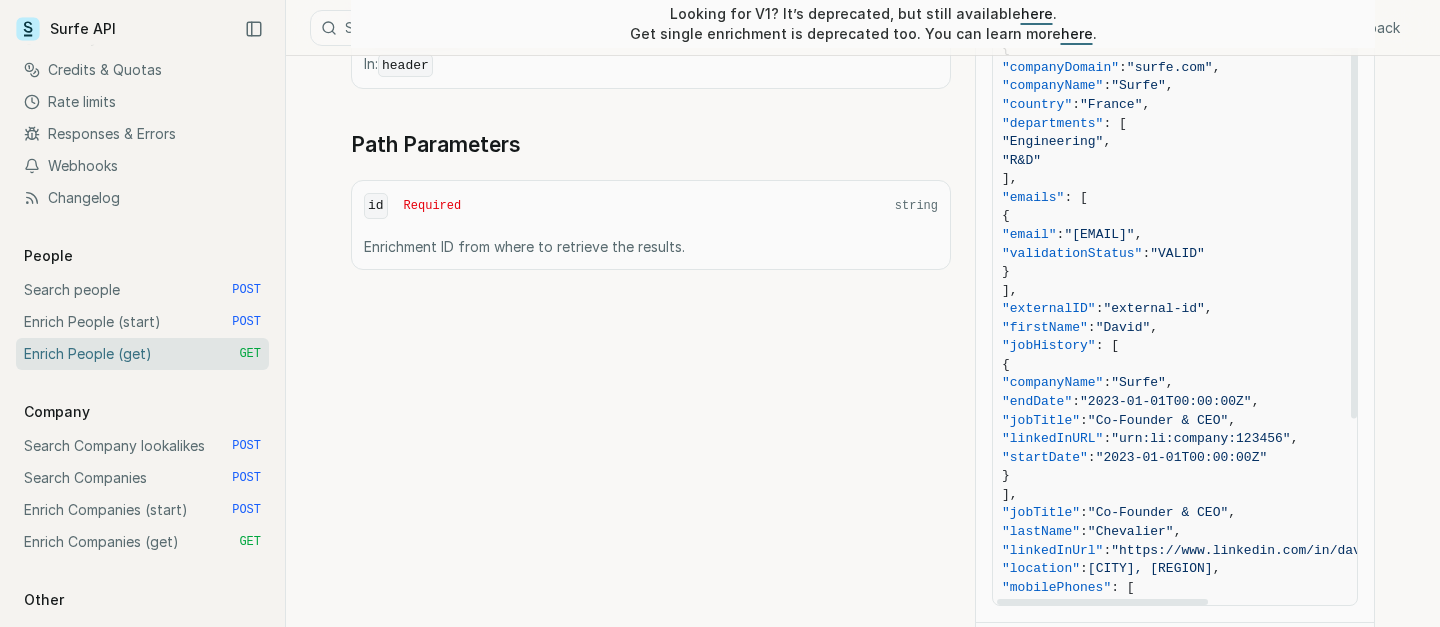 drag, startPoint x: 1208, startPoint y: 415, endPoint x: 1138, endPoint y: 420, distance: 70.178345 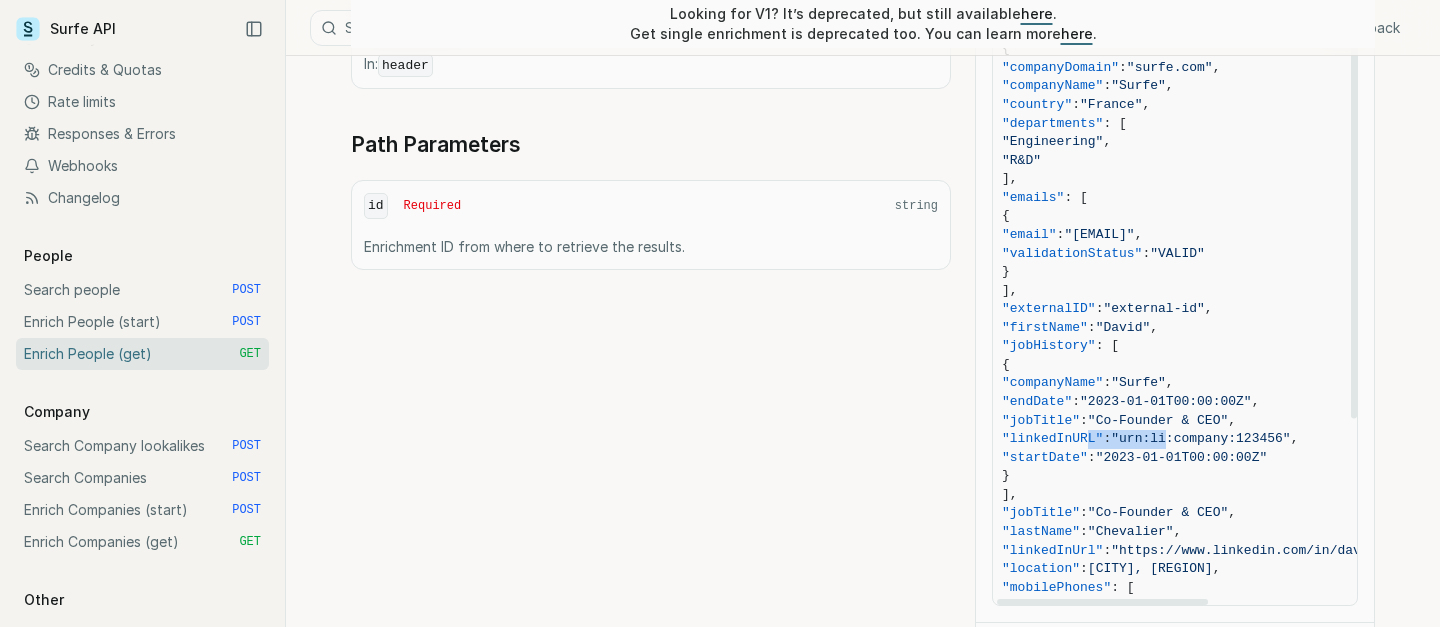 drag, startPoint x: 1238, startPoint y: 440, endPoint x: 1149, endPoint y: 440, distance: 89 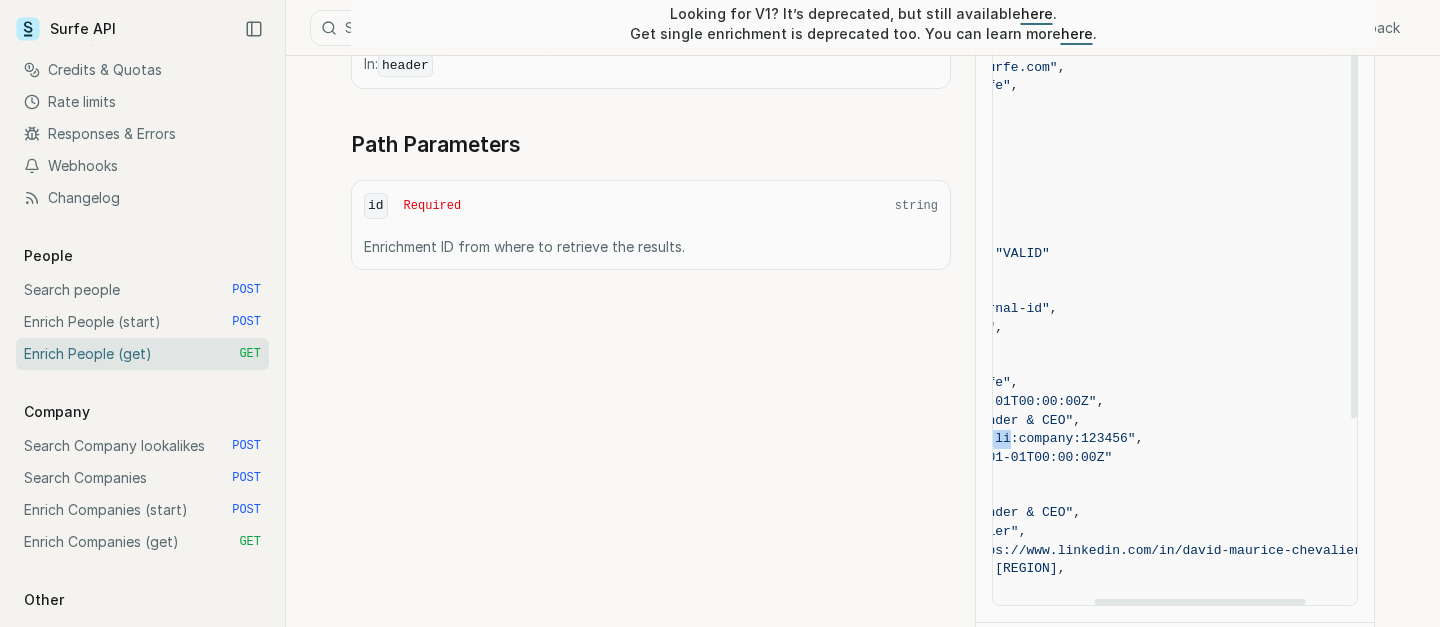 scroll, scrollTop: 36, scrollLeft: 176, axis: both 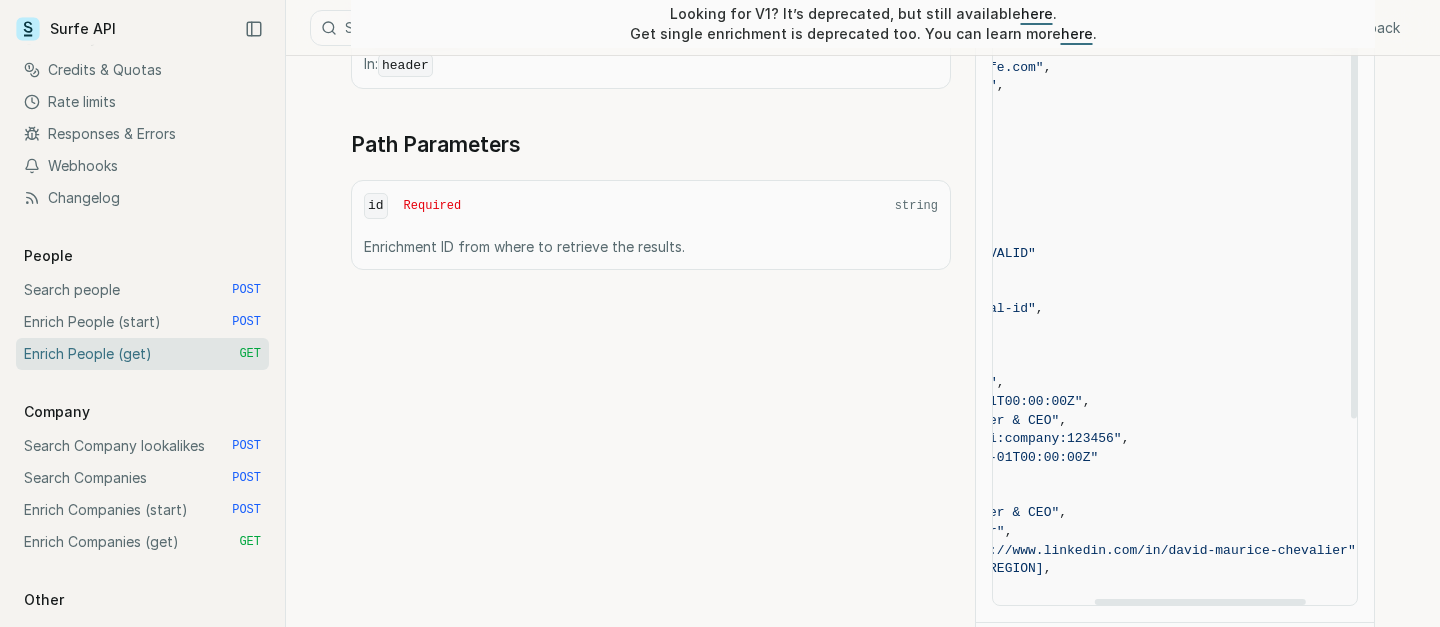 click on ""urn:li:company:123456"" at bounding box center [1031, 438] 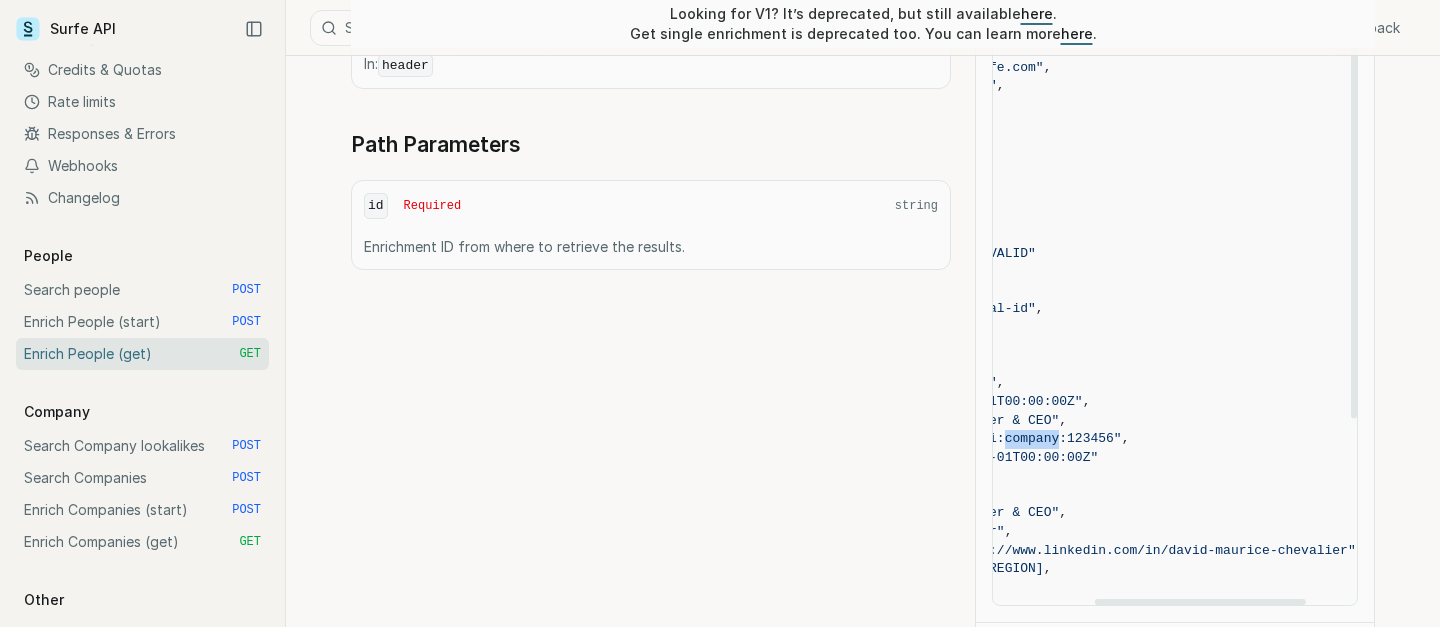 click on ""urn:li:company:123456"" at bounding box center (1031, 438) 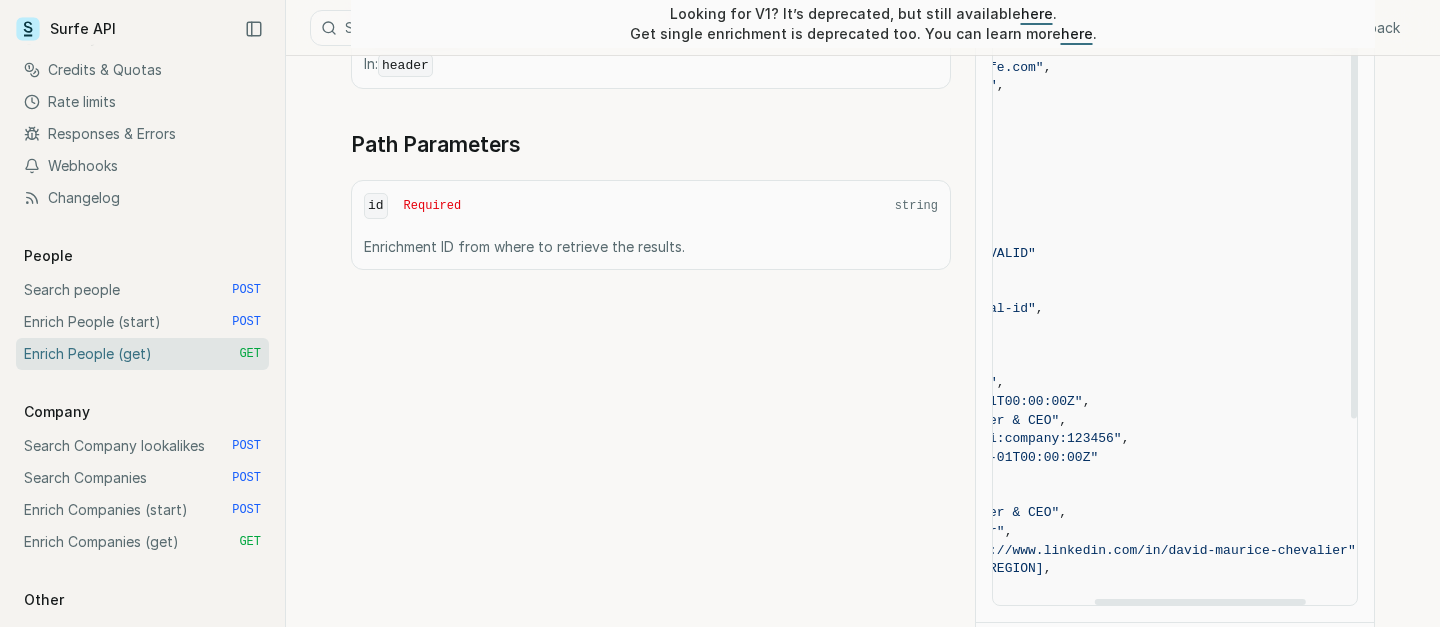 click on ""urn:li:company:123456"" at bounding box center [1031, 438] 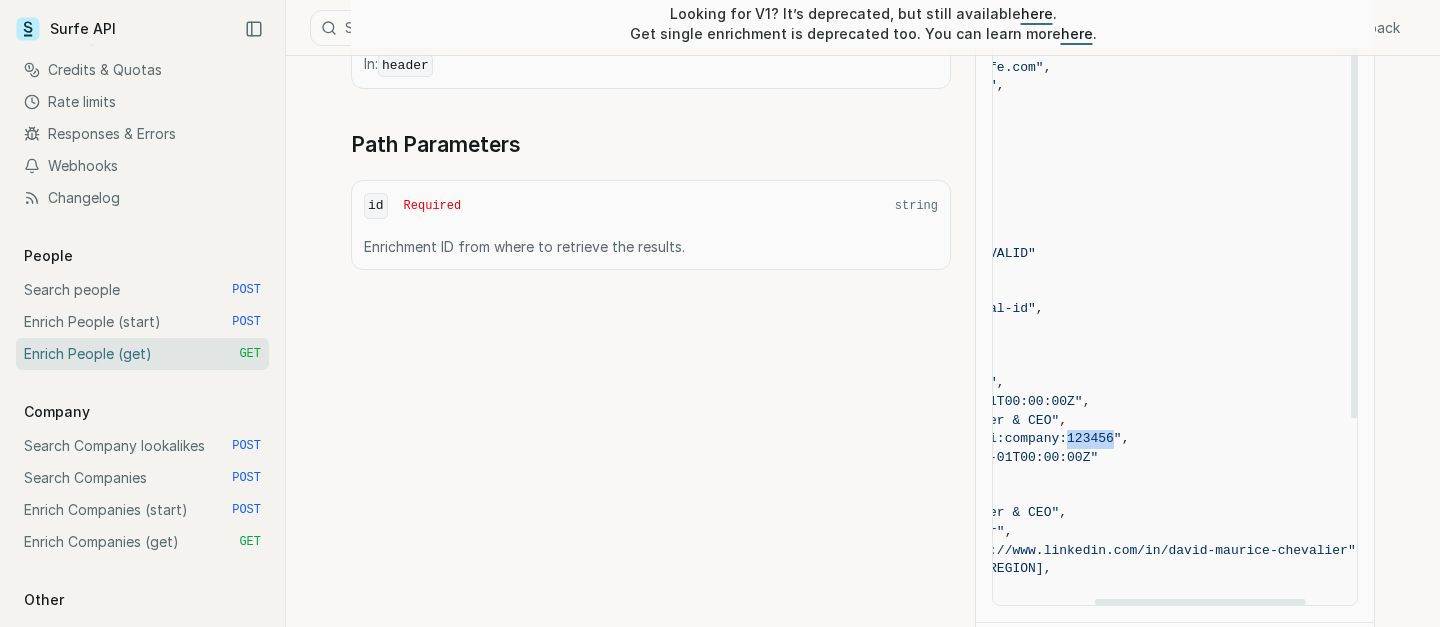 click on ""urn:li:company:123456"" at bounding box center (1031, 438) 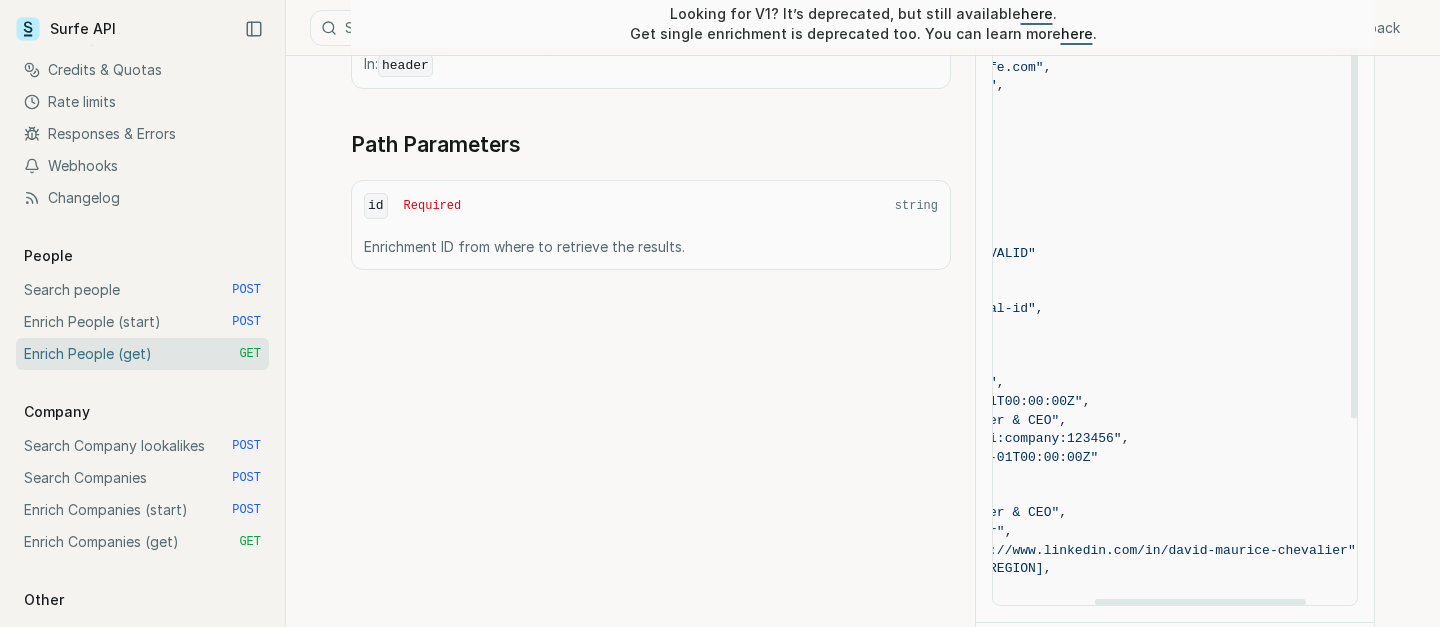 click on ""urn:li:company:123456"" at bounding box center [1031, 438] 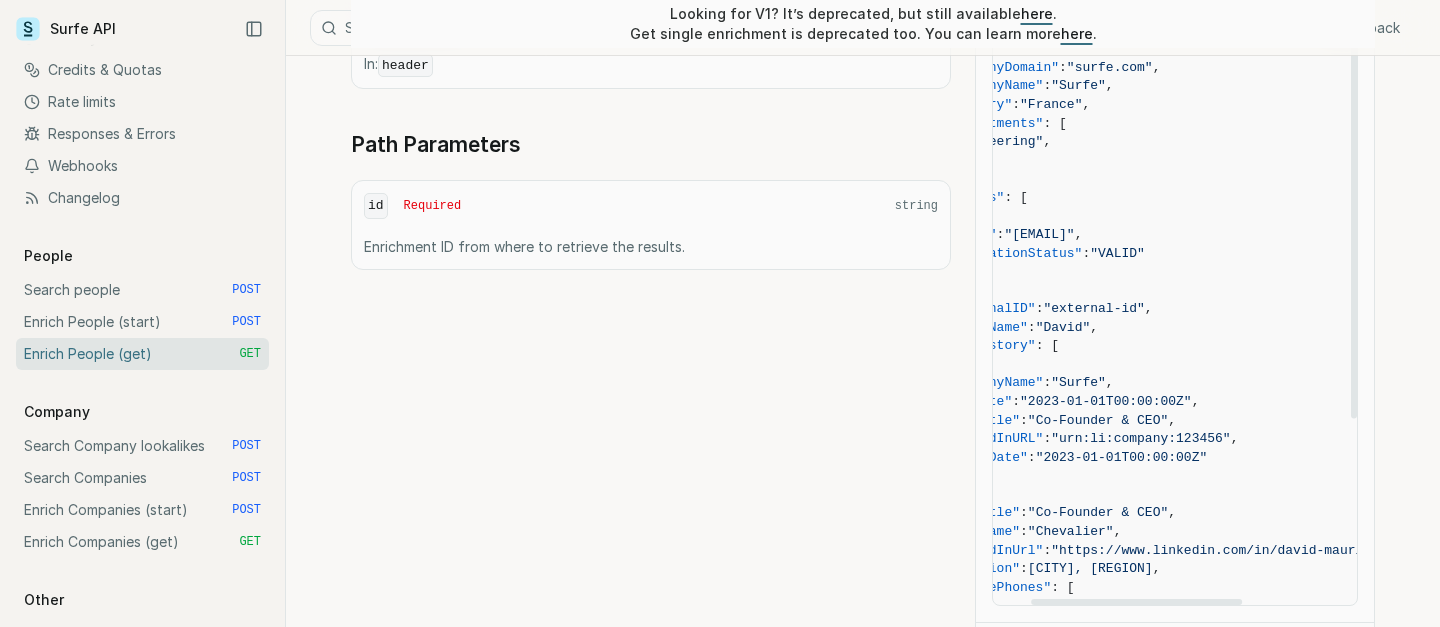 scroll, scrollTop: 35, scrollLeft: 67, axis: both 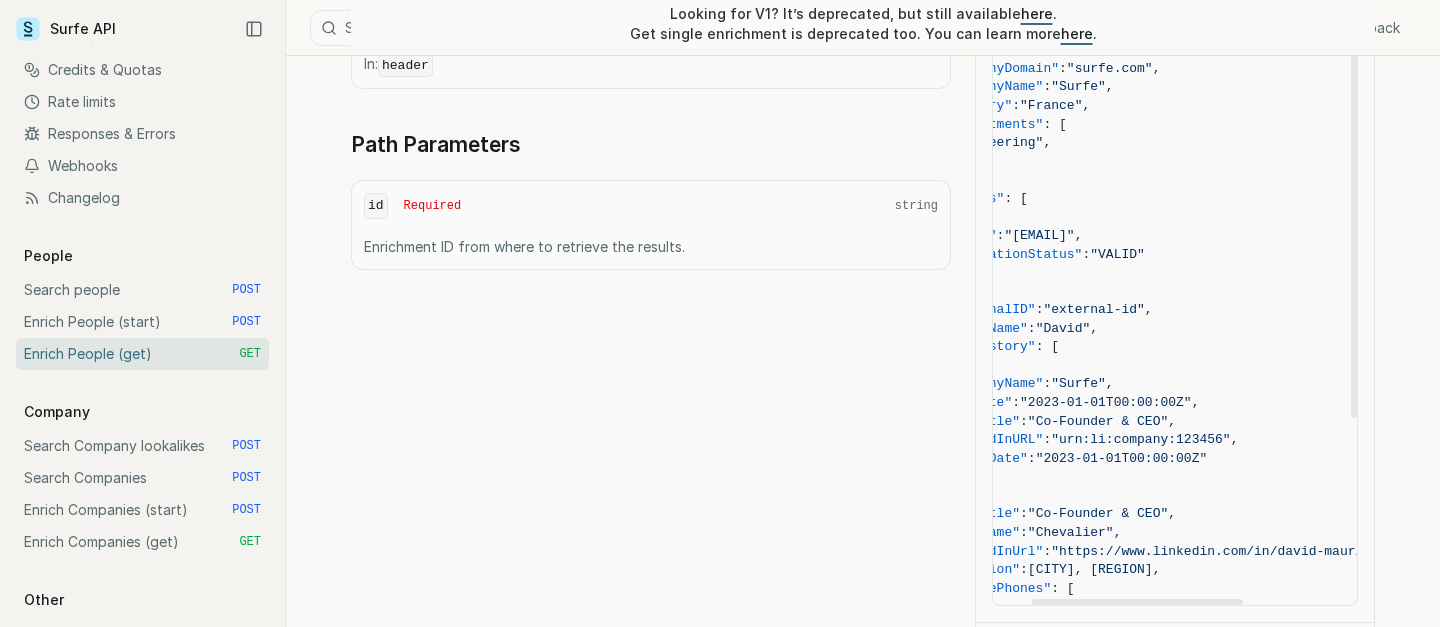click on ""jobHistory" : [" at bounding box center (1207, 347) 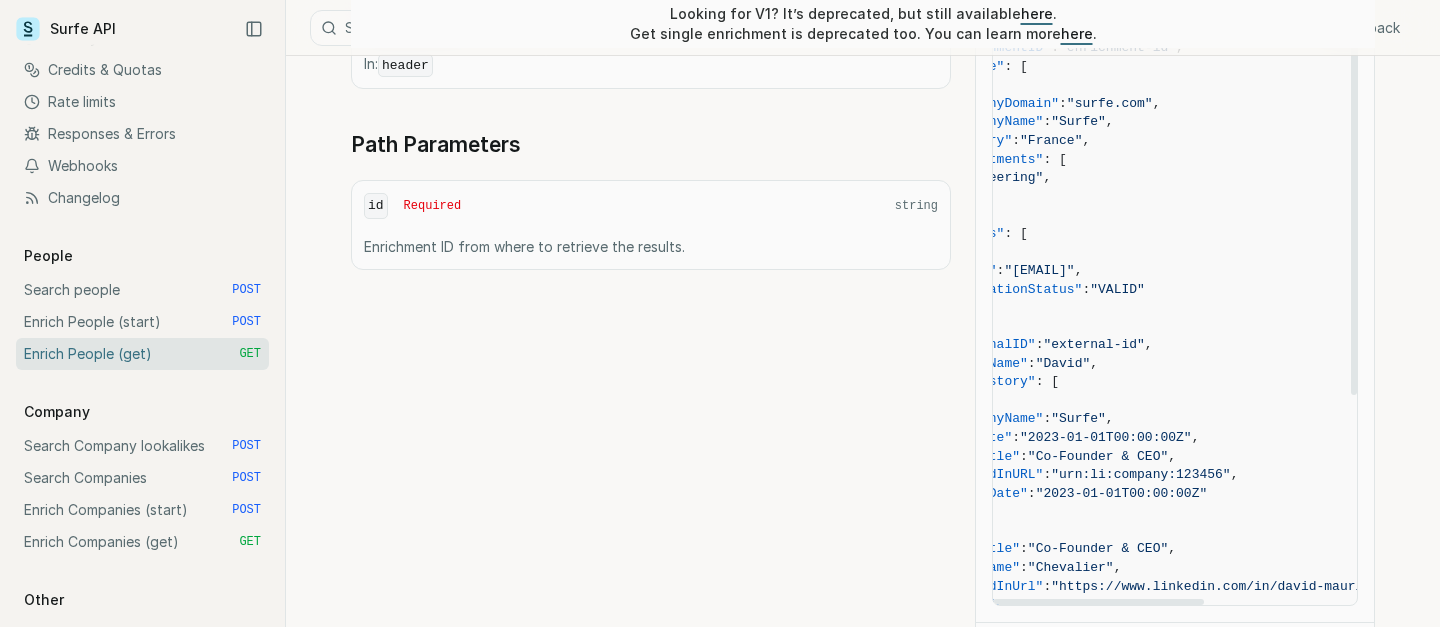 scroll, scrollTop: 0, scrollLeft: 0, axis: both 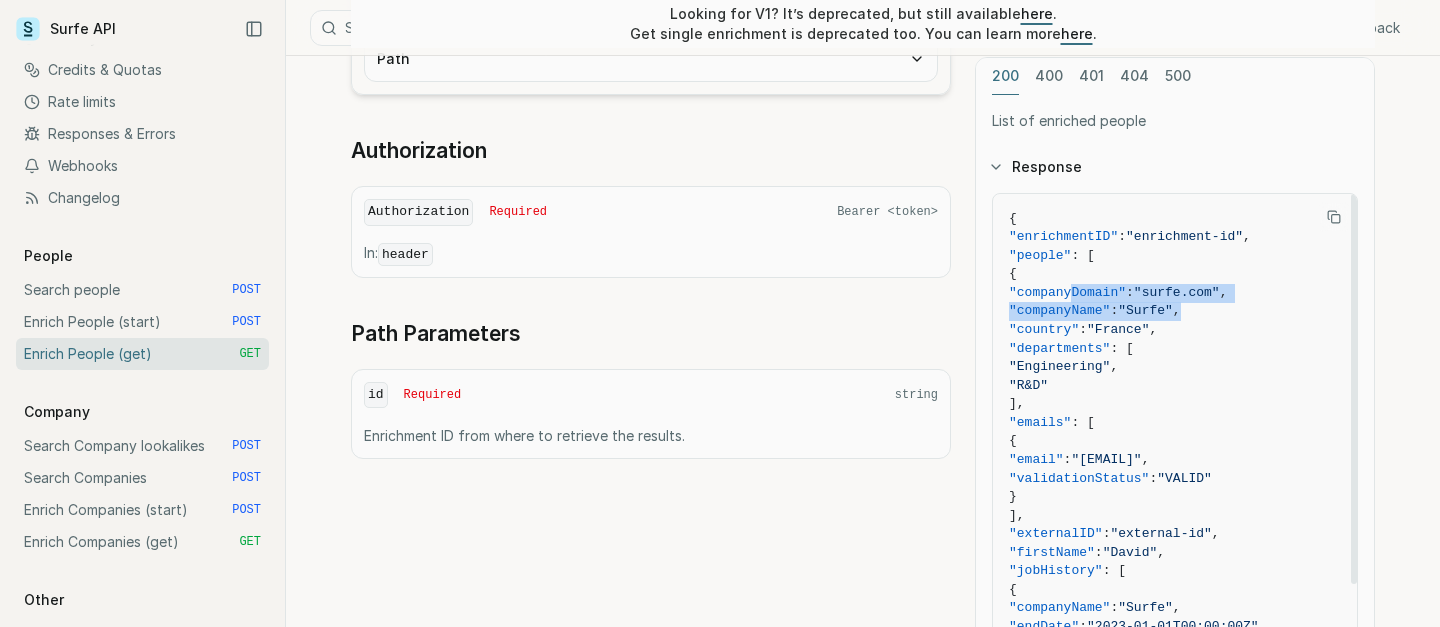 drag, startPoint x: 1069, startPoint y: 287, endPoint x: 1239, endPoint y: 312, distance: 171.8284 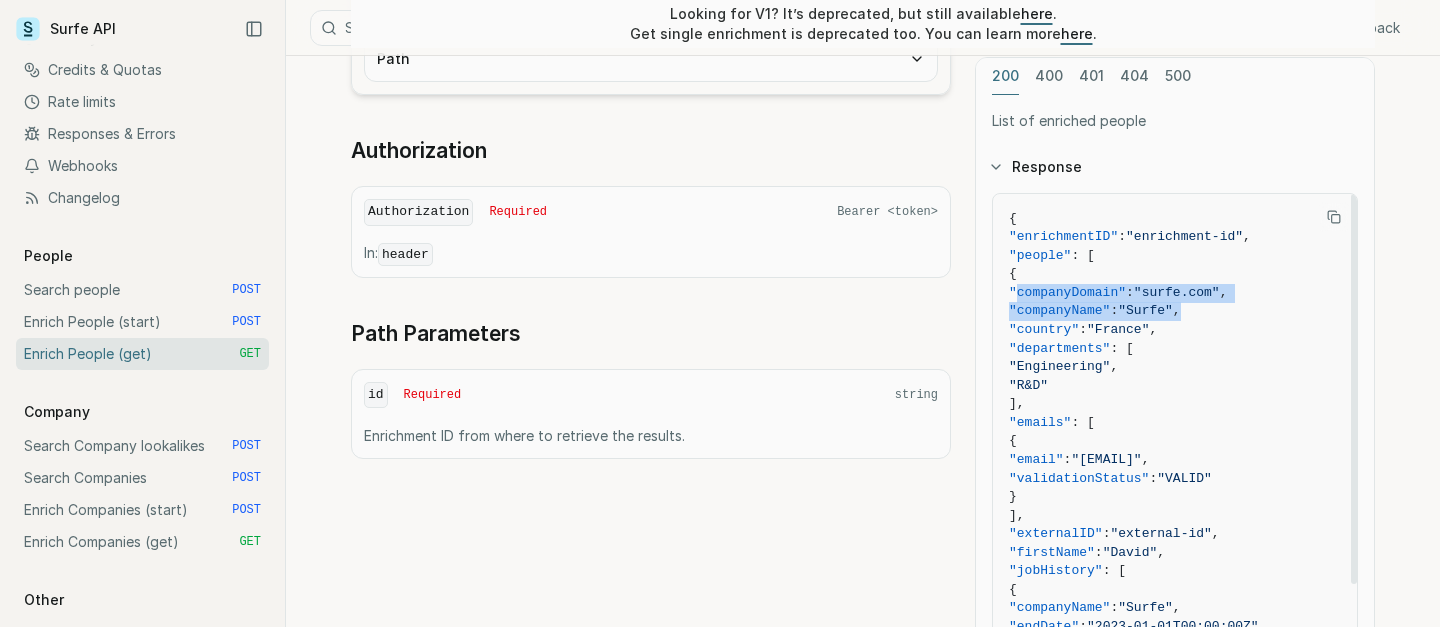 drag, startPoint x: 1244, startPoint y: 312, endPoint x: 1017, endPoint y: 293, distance: 227.79376 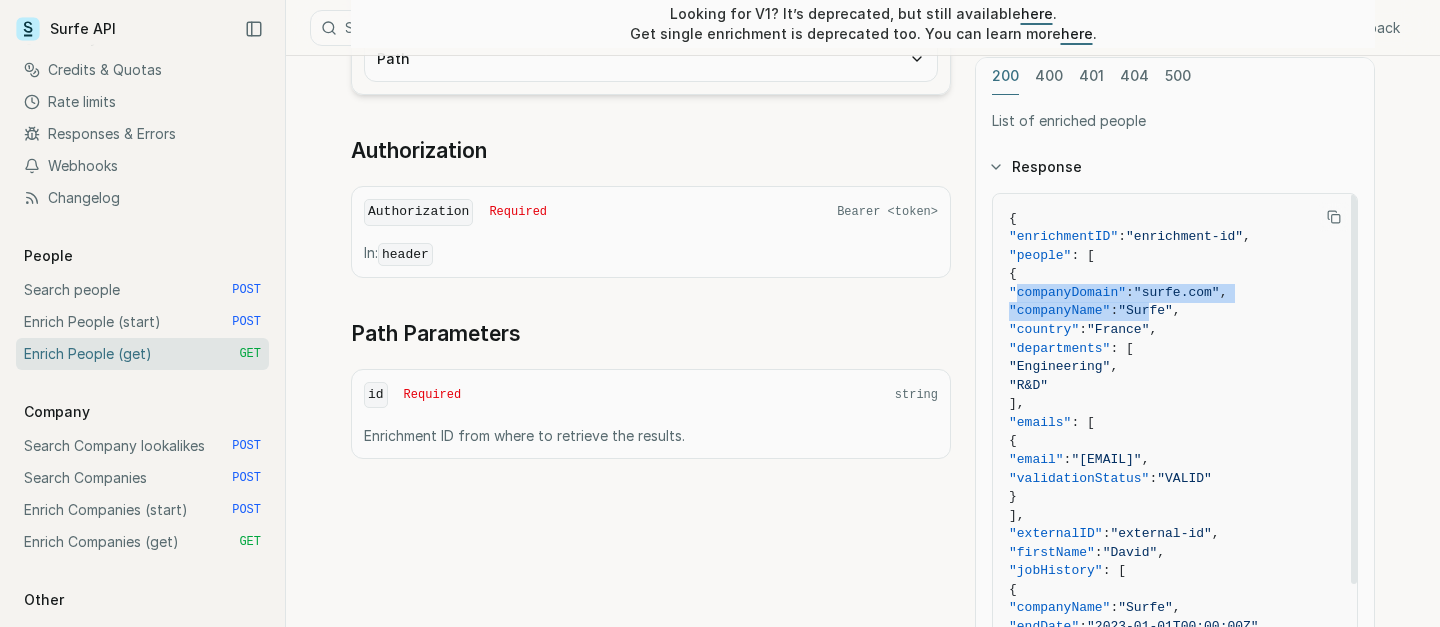 drag, startPoint x: 1017, startPoint y: 289, endPoint x: 1208, endPoint y: 313, distance: 192.50195 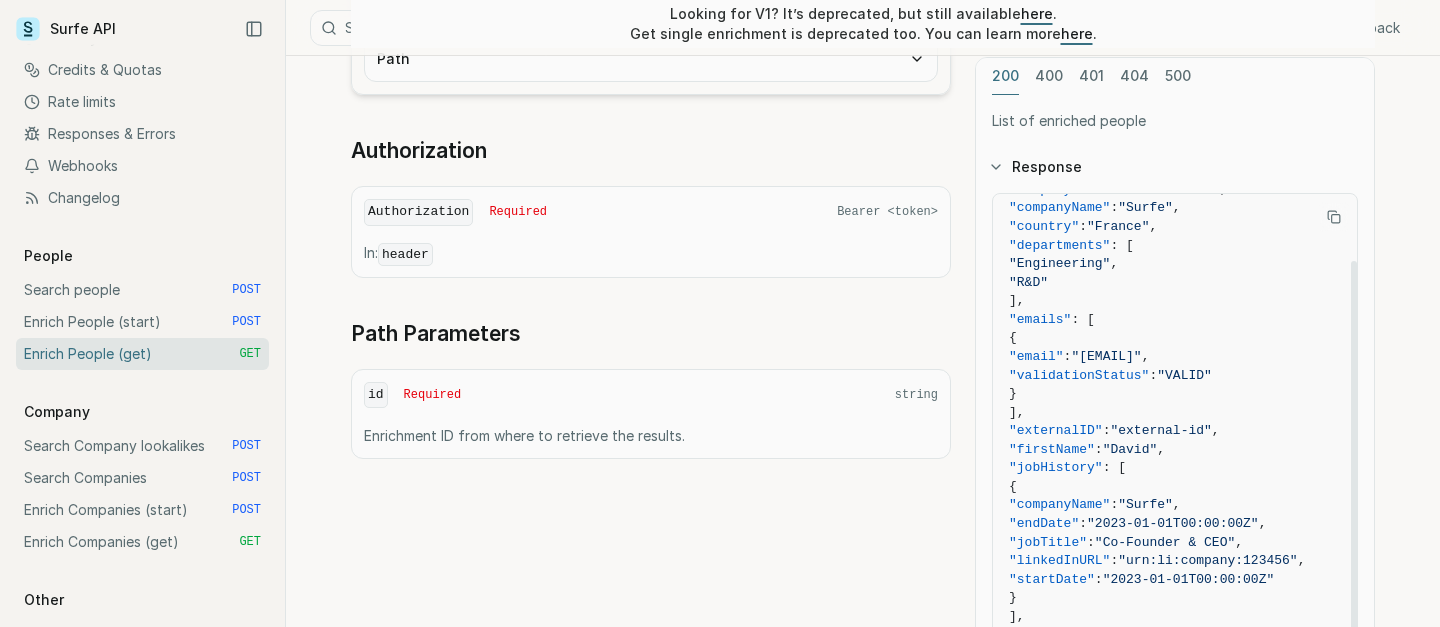 scroll, scrollTop: 108, scrollLeft: 0, axis: vertical 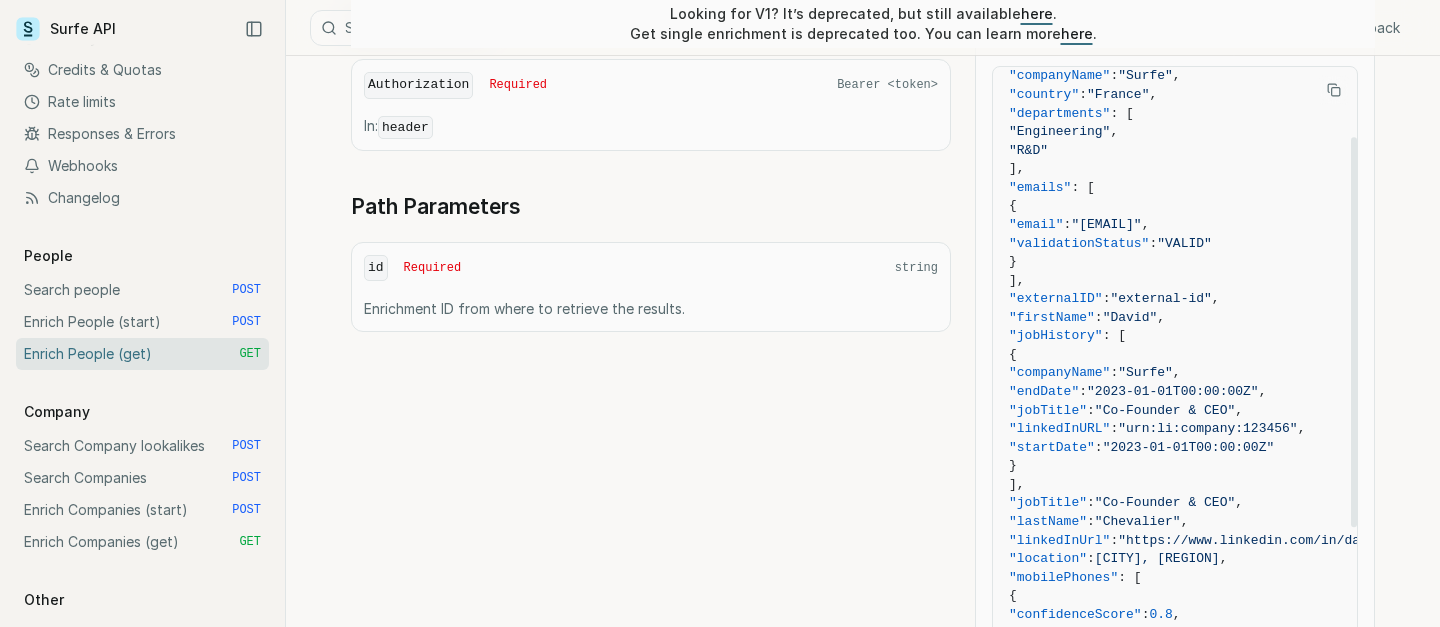 drag, startPoint x: 1083, startPoint y: 331, endPoint x: 1166, endPoint y: 471, distance: 162.75441 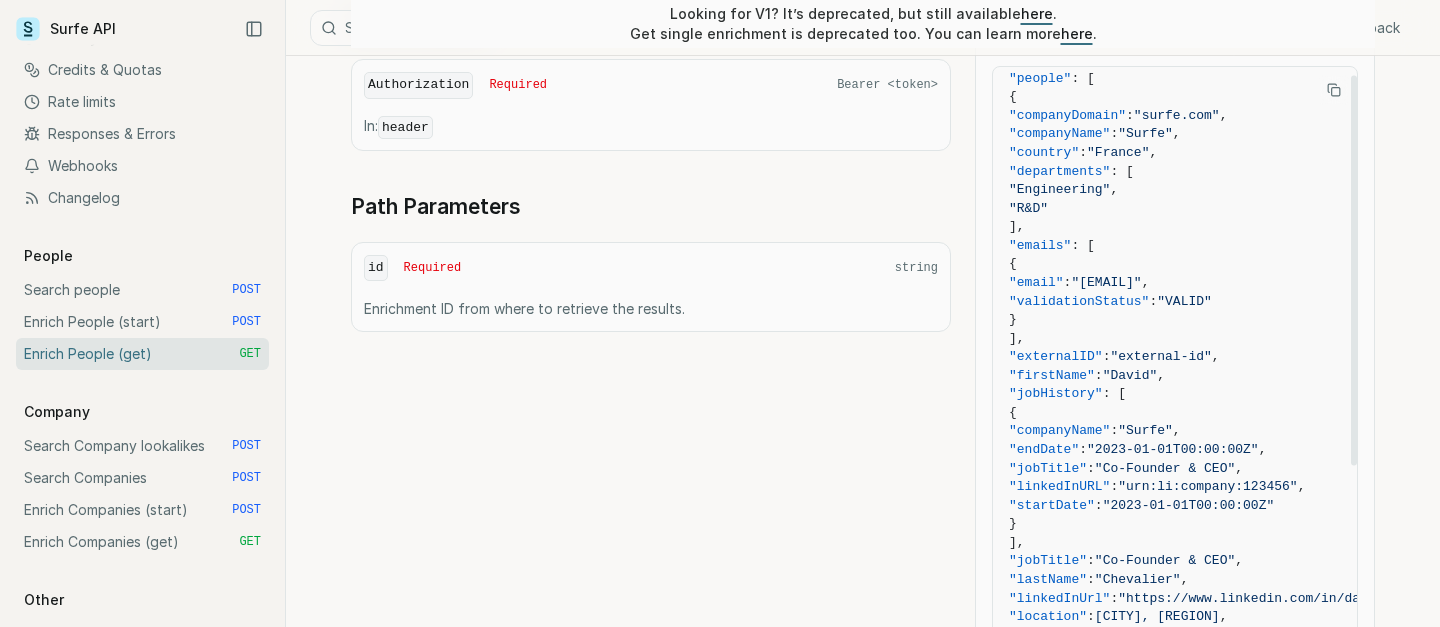 scroll, scrollTop: 0, scrollLeft: 0, axis: both 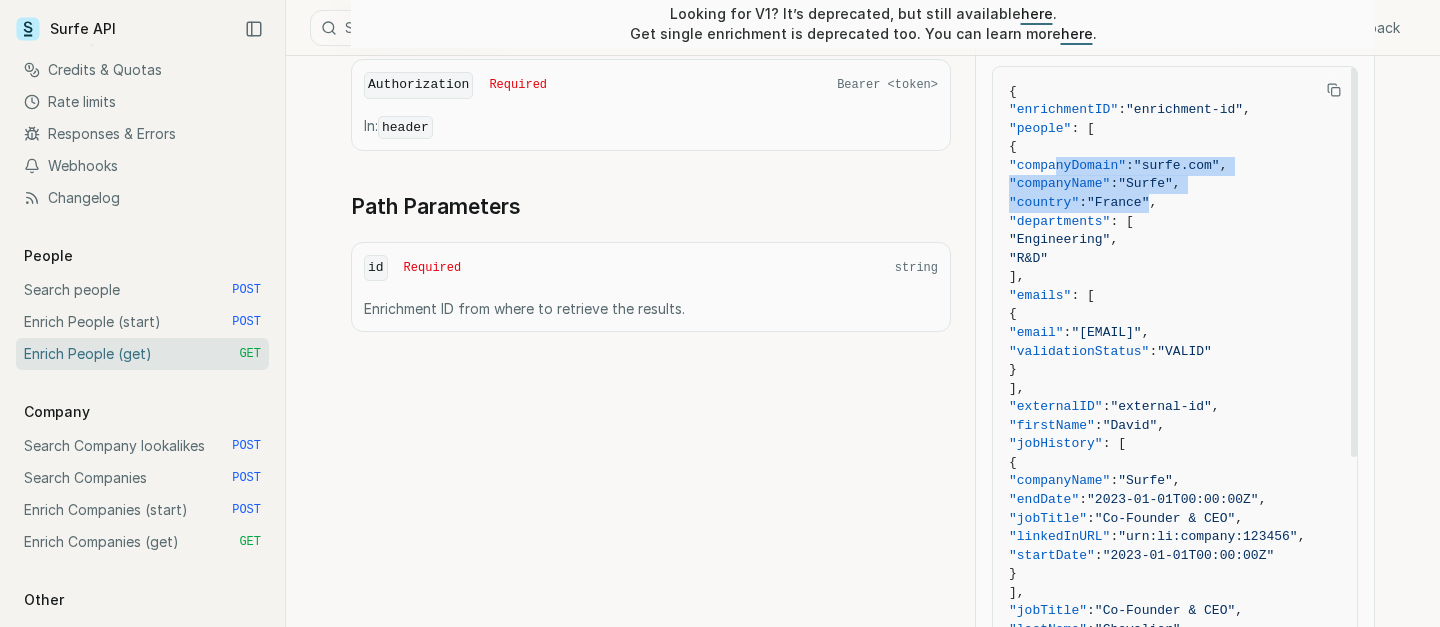 drag, startPoint x: 1053, startPoint y: 158, endPoint x: 1204, endPoint y: 194, distance: 155.23209 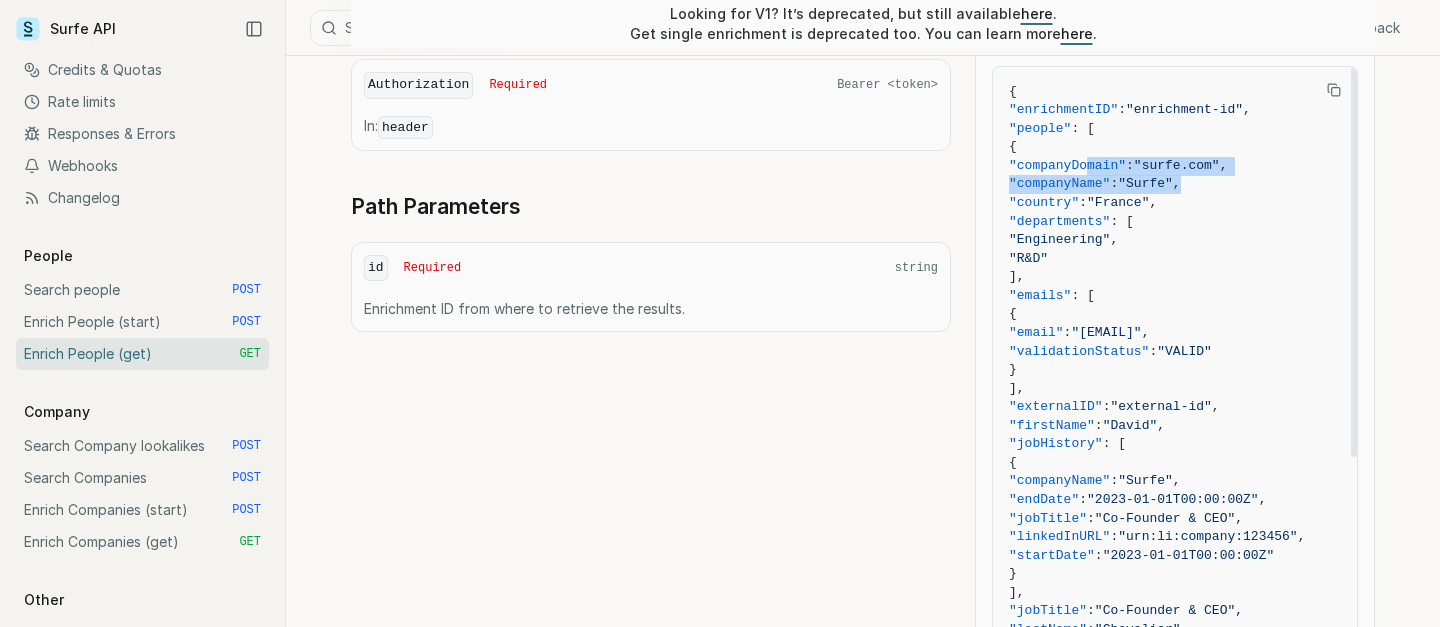 drag, startPoint x: 1236, startPoint y: 180, endPoint x: 1088, endPoint y: 158, distance: 149.6262 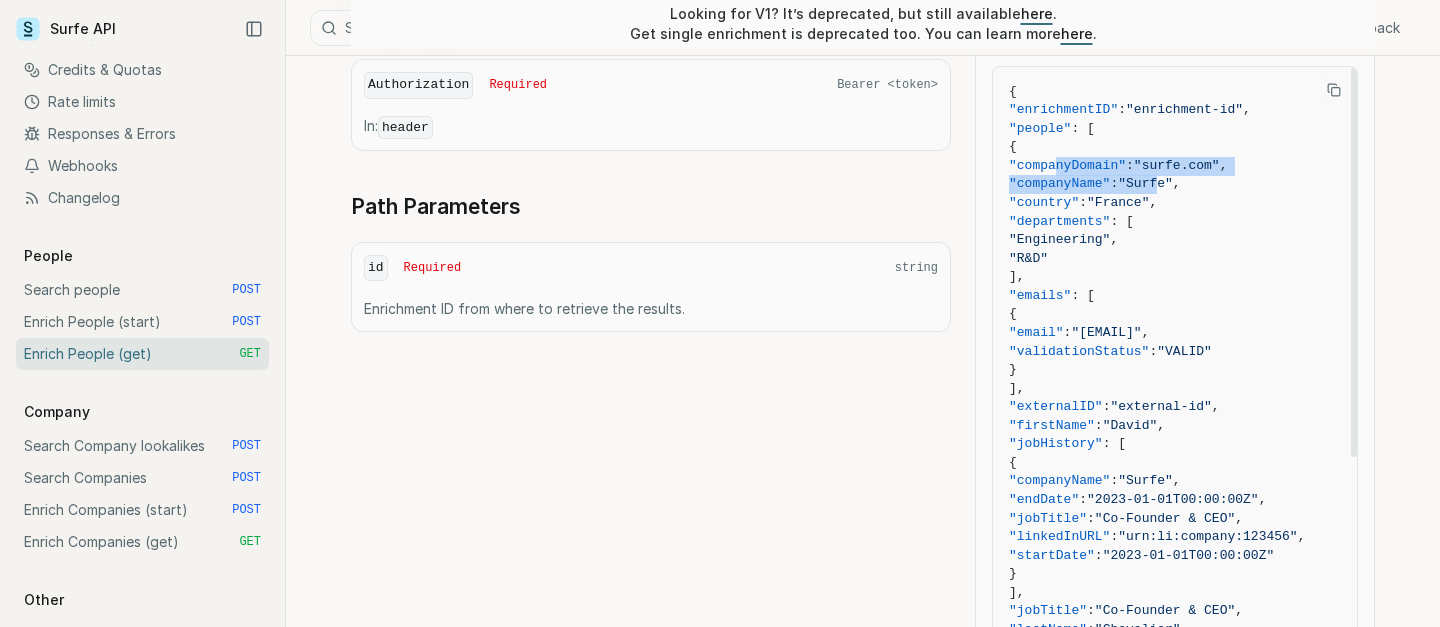 drag, startPoint x: 1057, startPoint y: 161, endPoint x: 1223, endPoint y: 175, distance: 166.58931 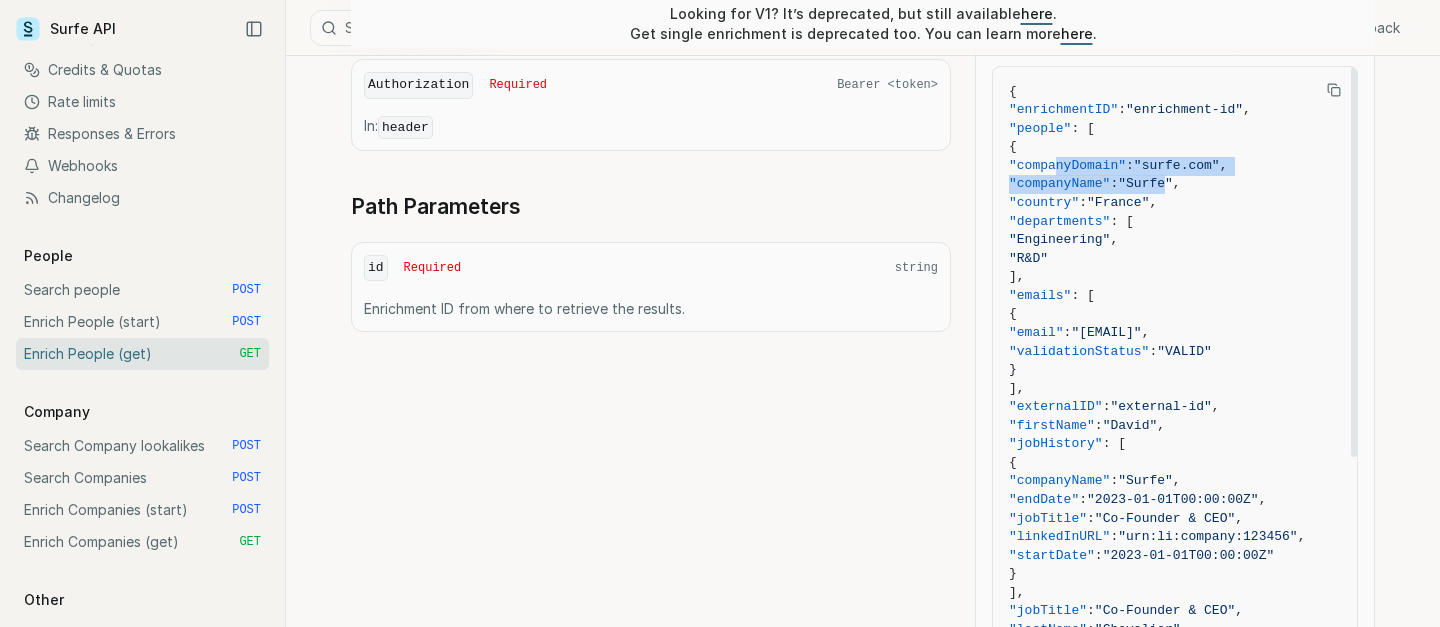 click on ""Surfe"" at bounding box center (1145, 183) 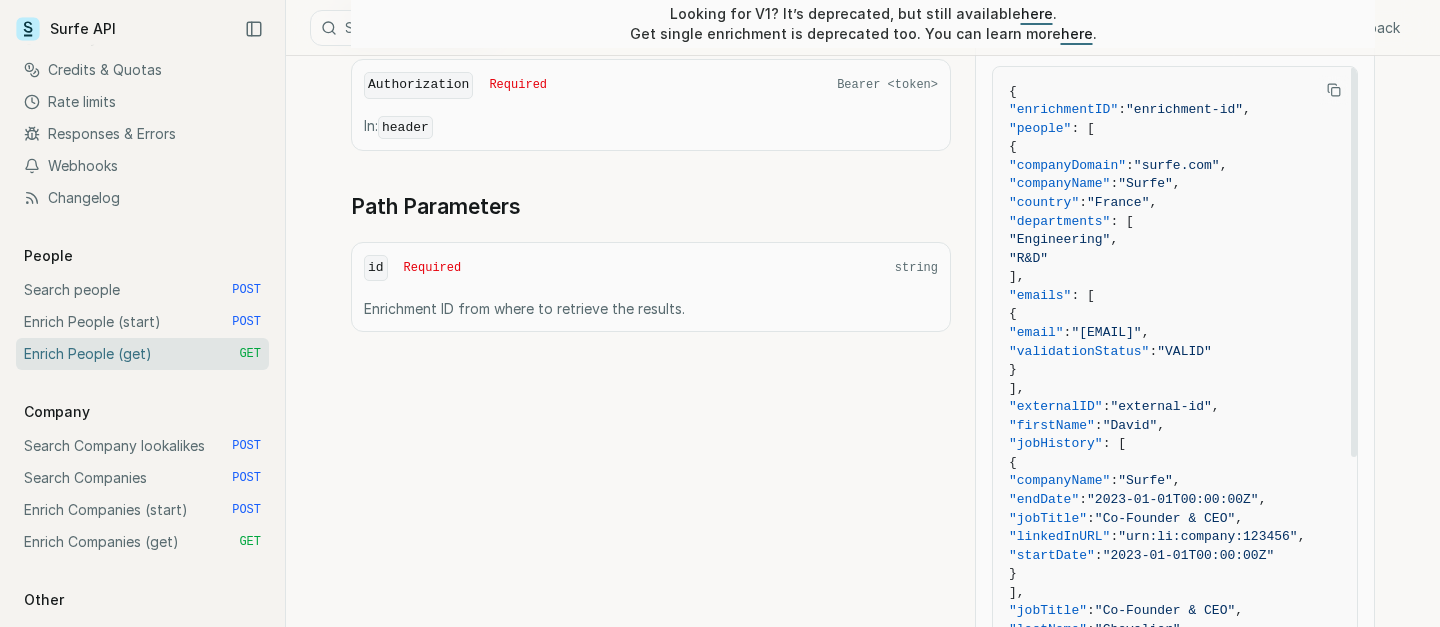 click on ""companyDomain"" at bounding box center [1067, 165] 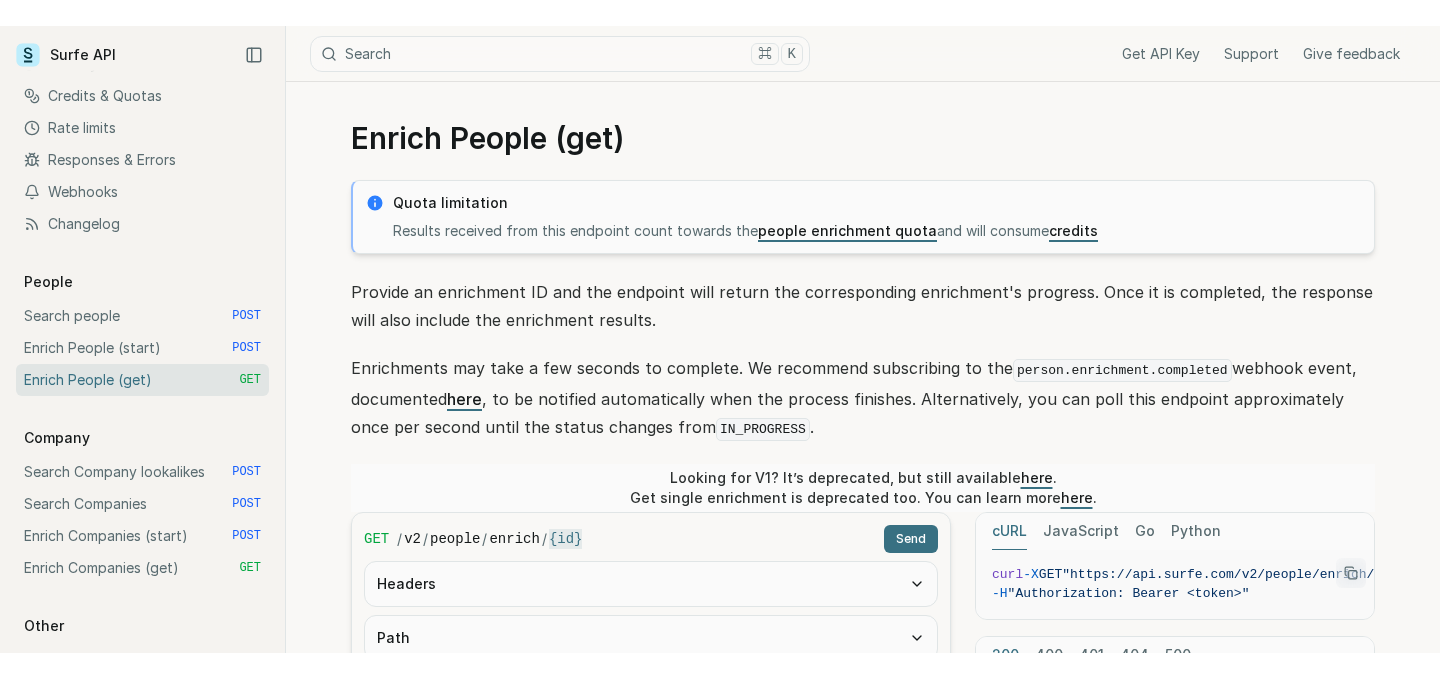 scroll, scrollTop: 0, scrollLeft: 0, axis: both 